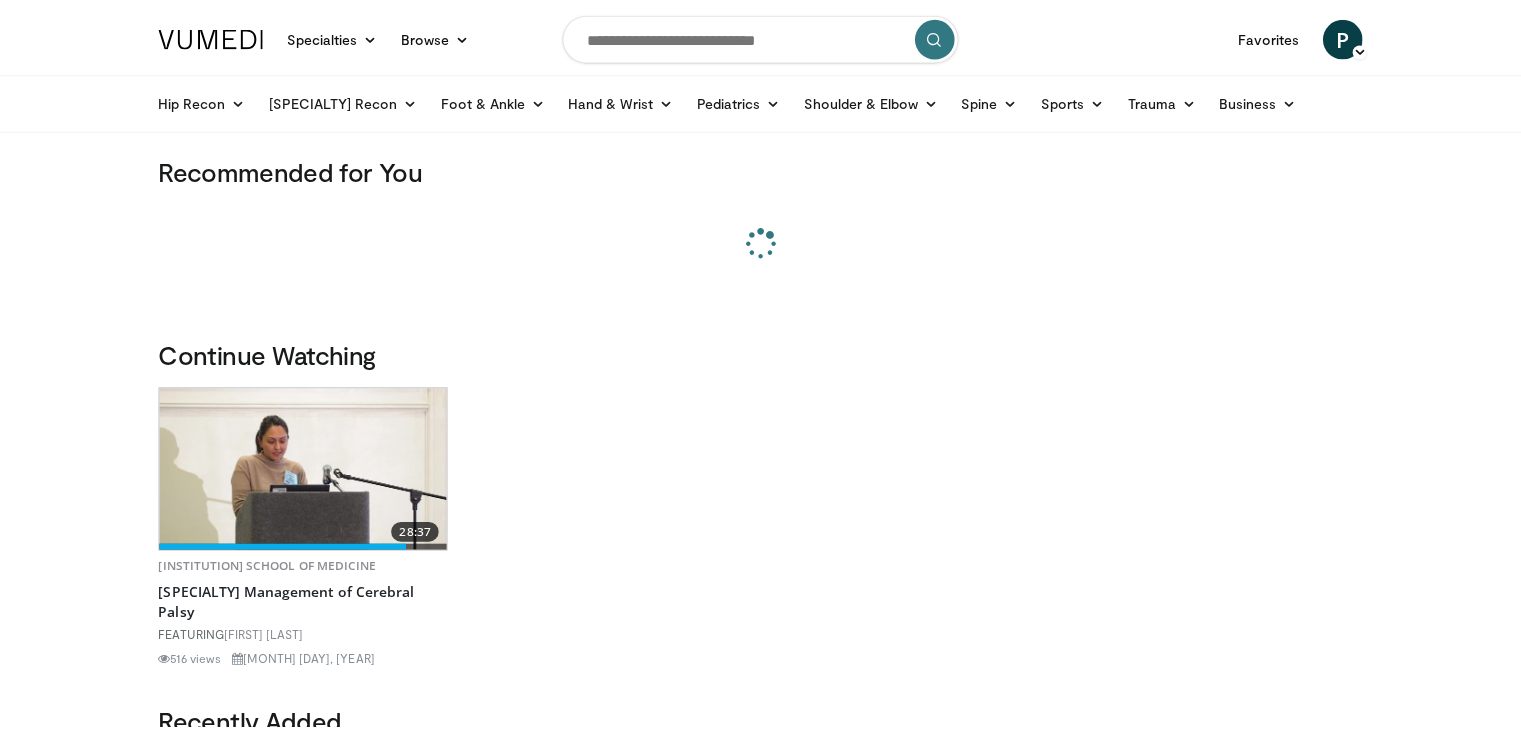 scroll, scrollTop: 0, scrollLeft: 0, axis: both 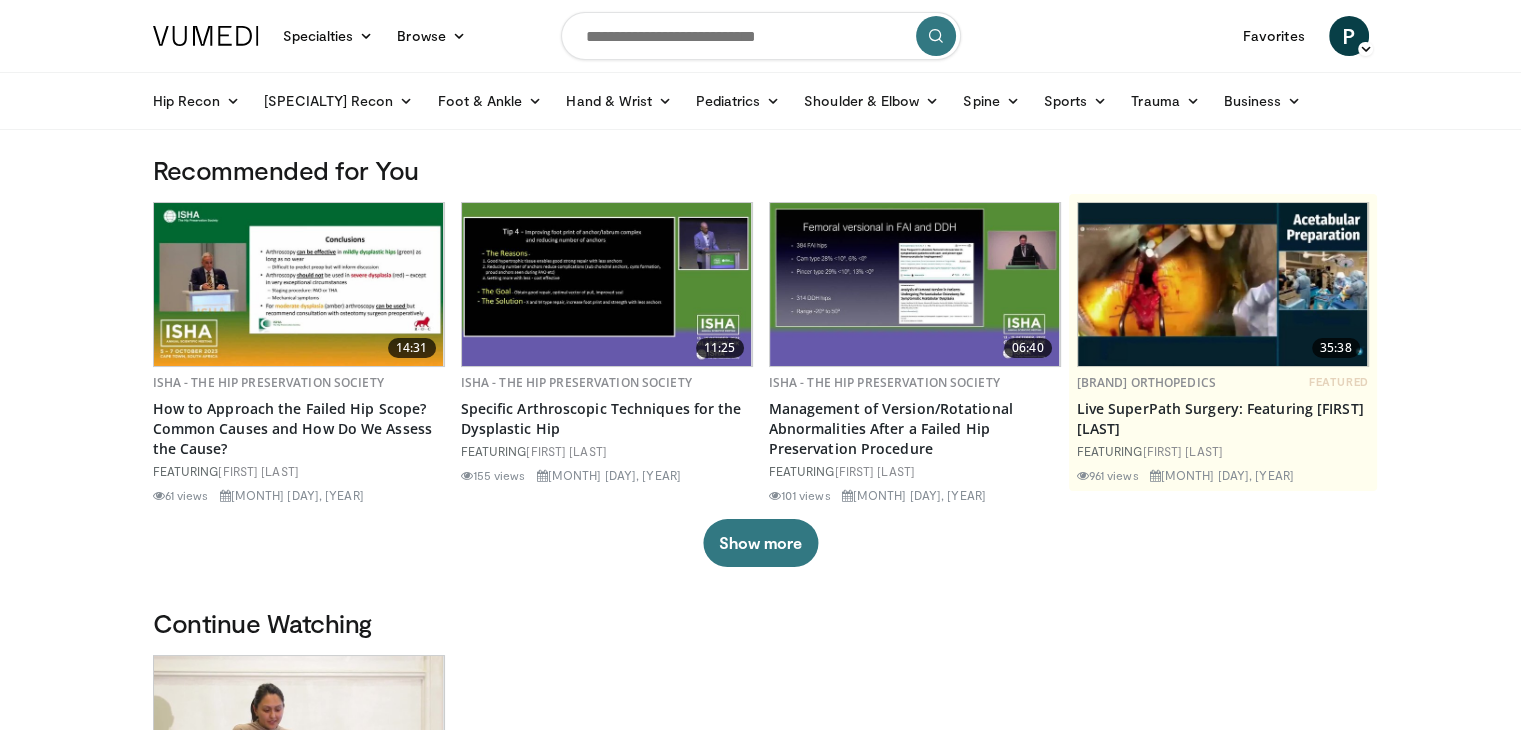 click at bounding box center [761, 36] 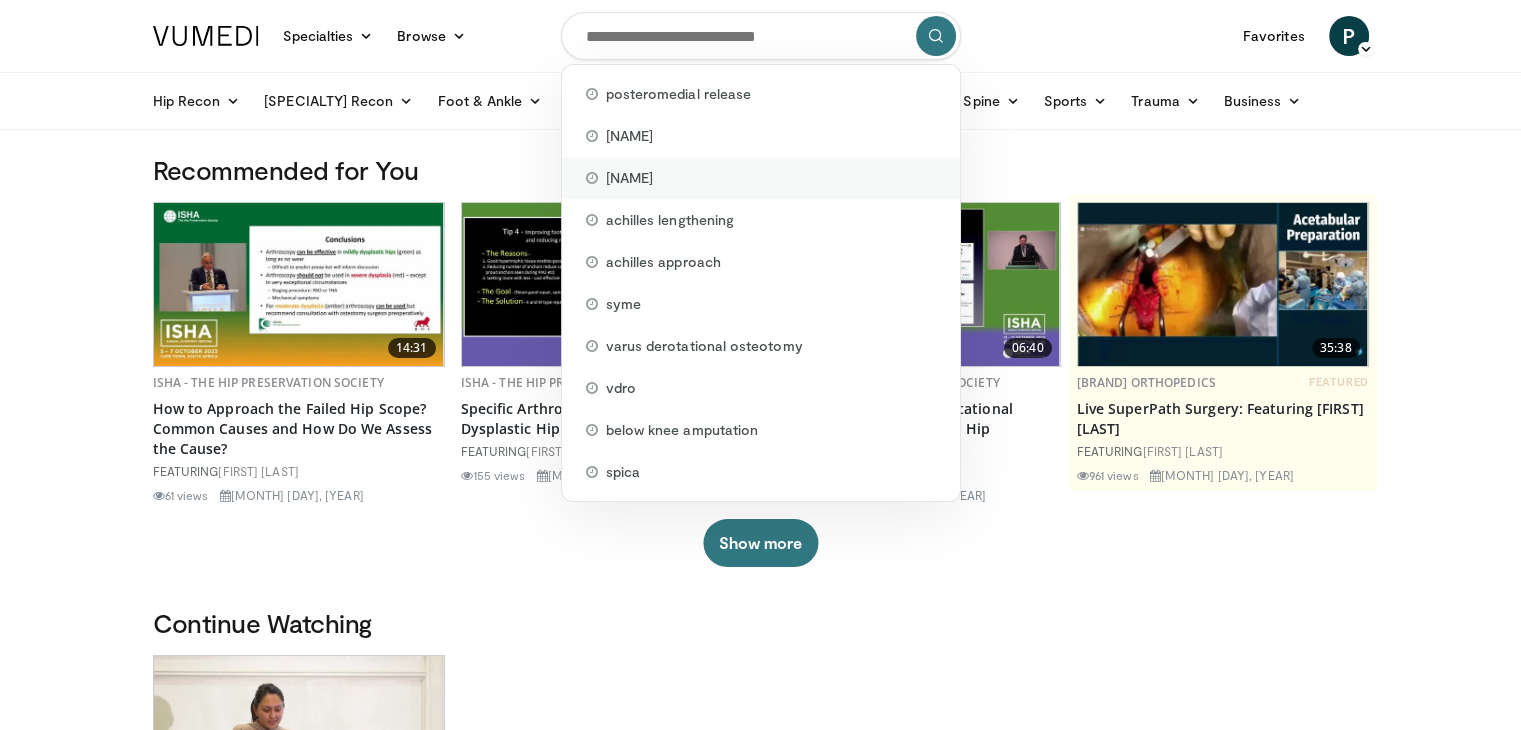 click on "parikh" at bounding box center (678, 94) 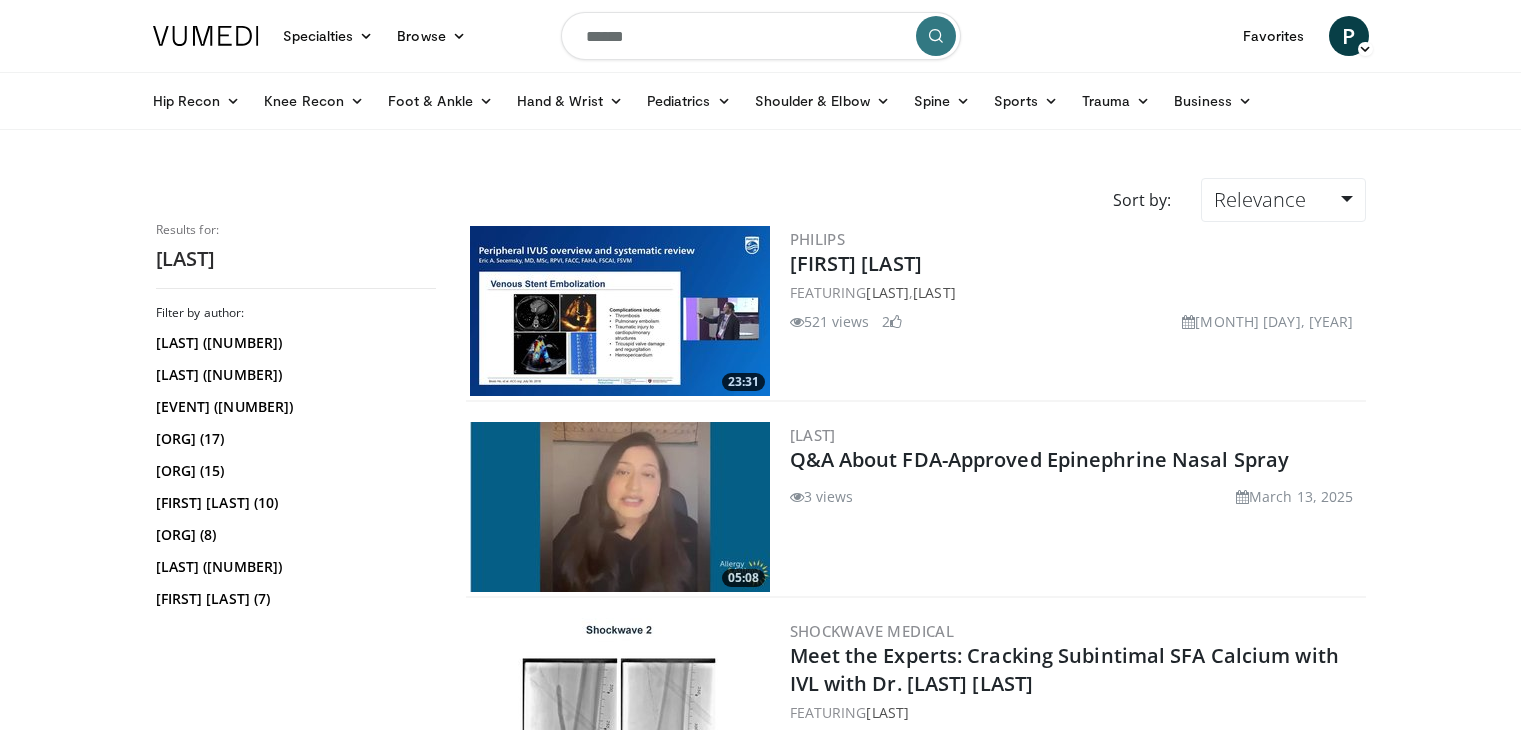 scroll, scrollTop: 0, scrollLeft: 0, axis: both 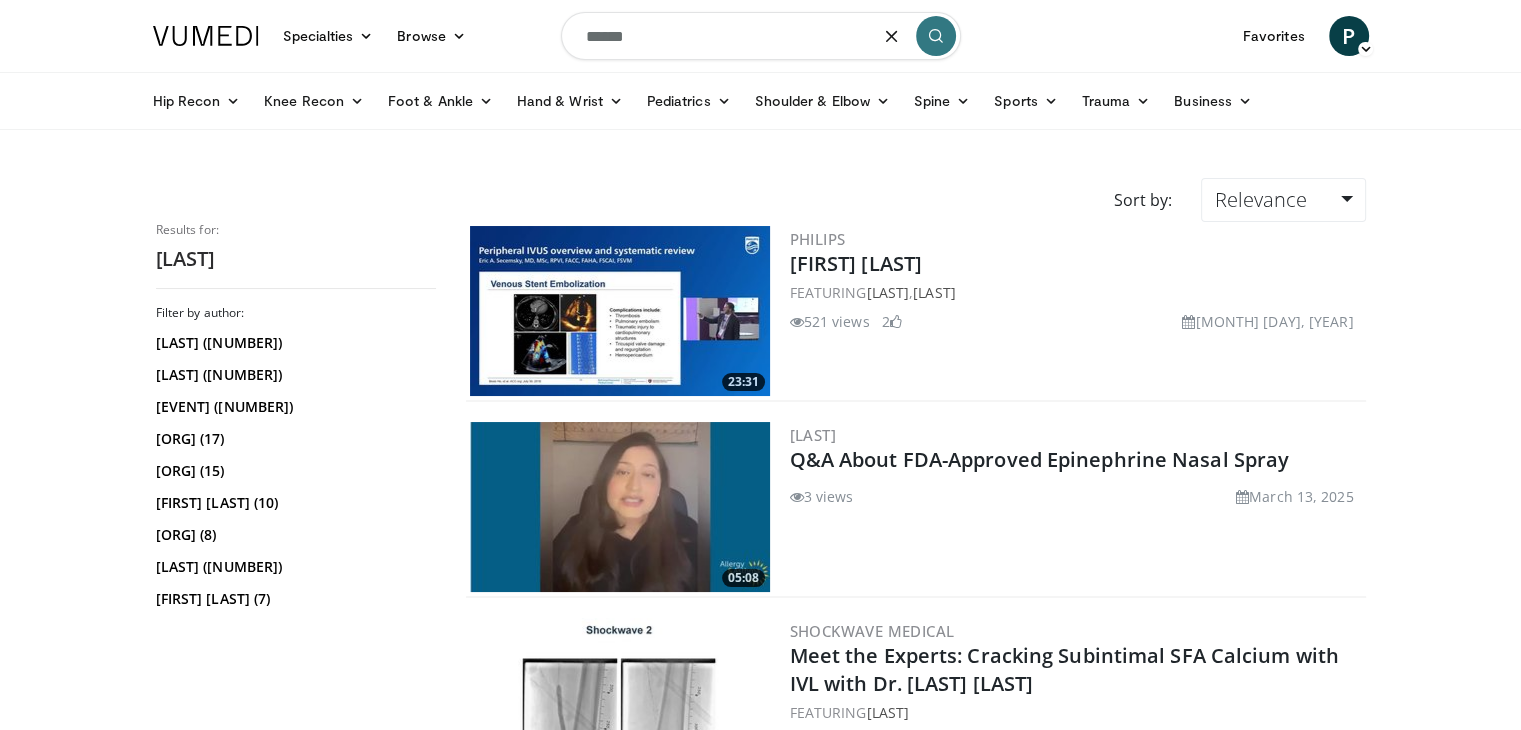 drag, startPoint x: 658, startPoint y: 41, endPoint x: 210, endPoint y: 33, distance: 448.0714 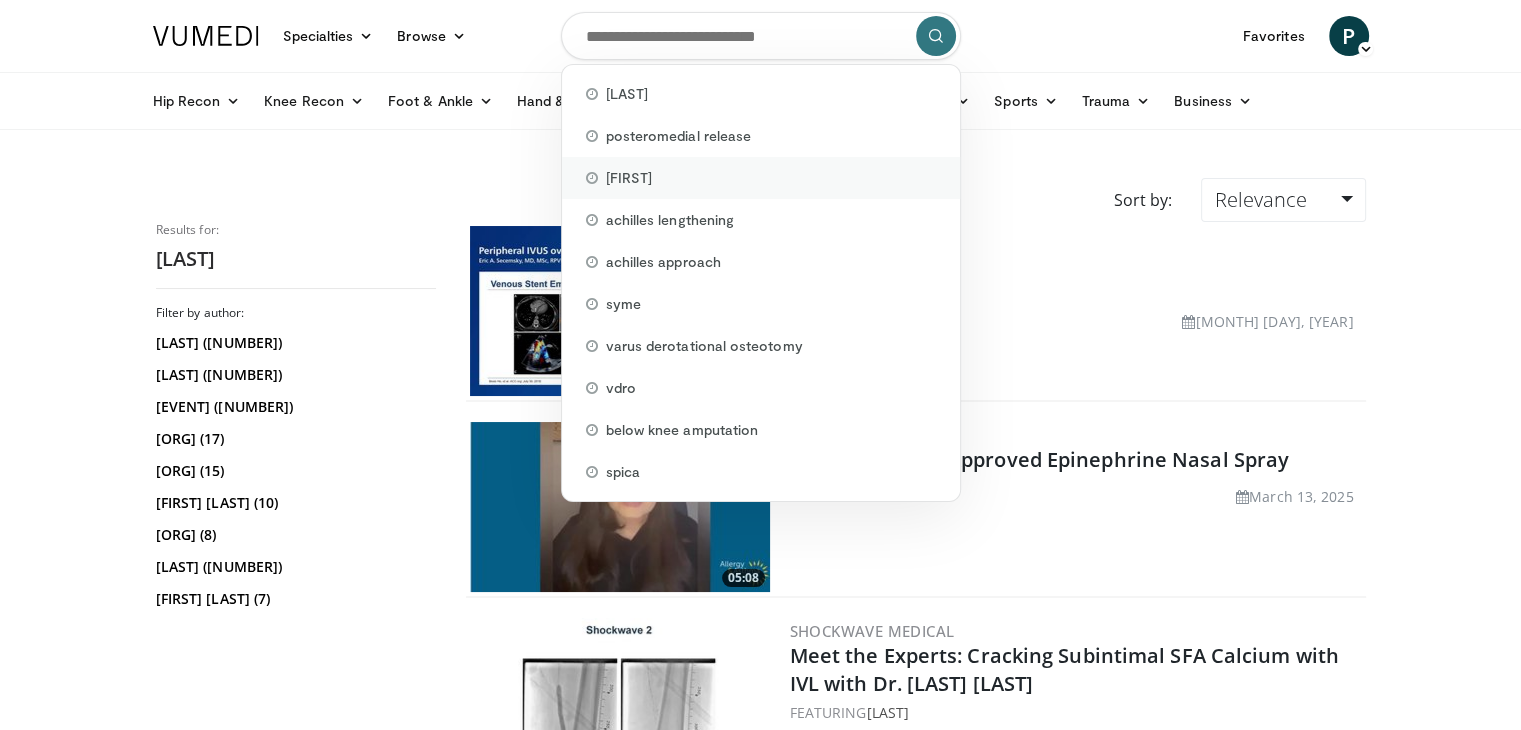 type 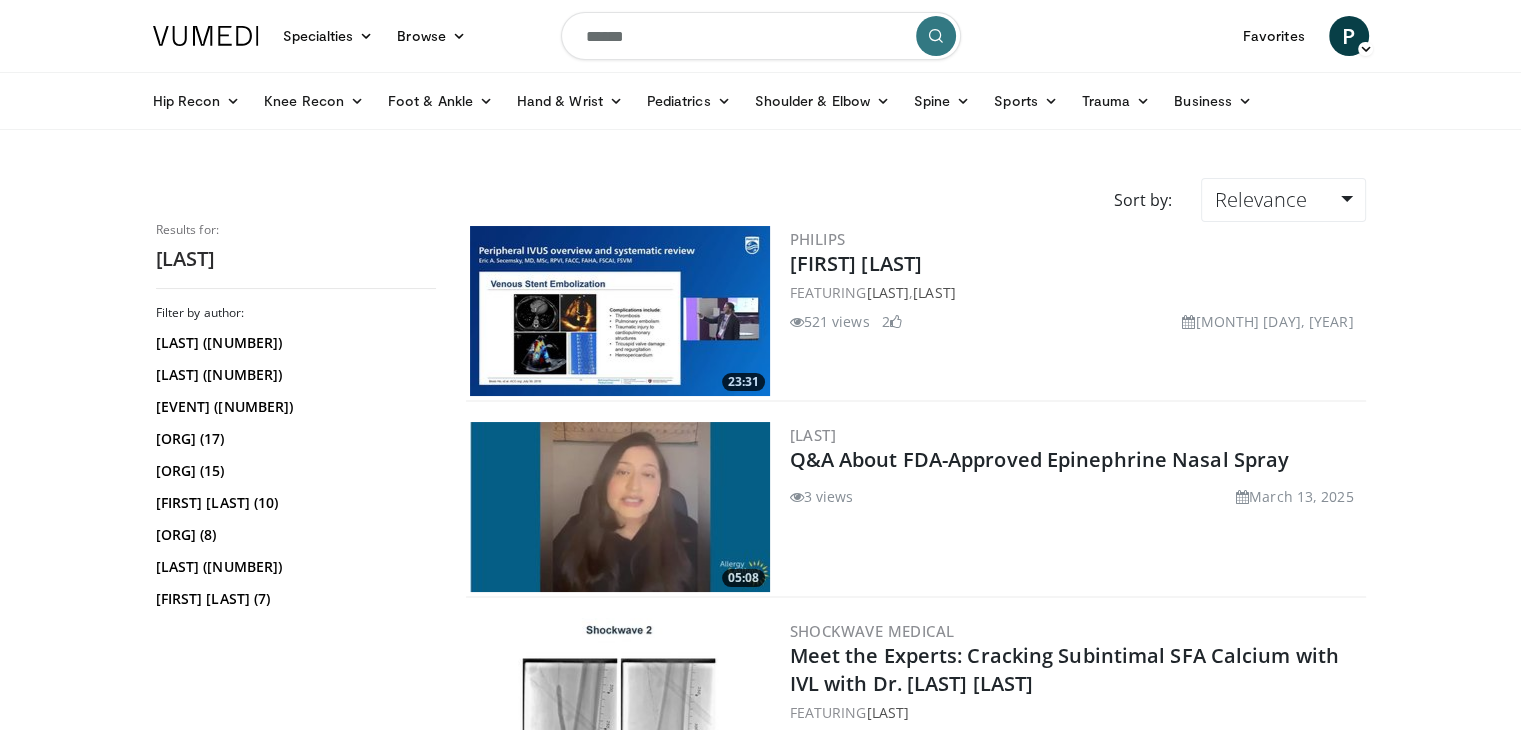 click on "Sort by:
Relevance
Relevance
Thumbs Up
Comments
Views
Newest
Oldest" at bounding box center [761, 200] 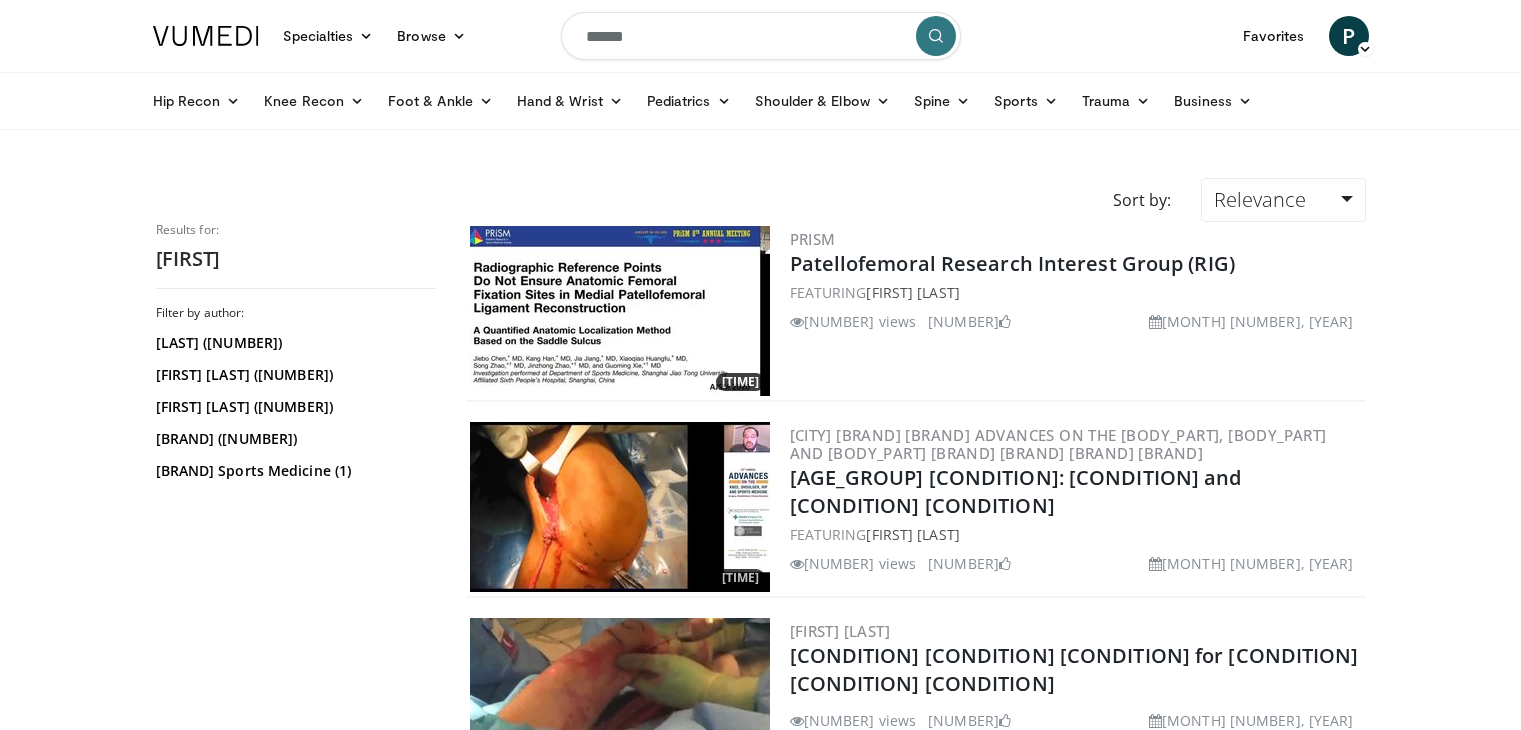 scroll, scrollTop: 0, scrollLeft: 0, axis: both 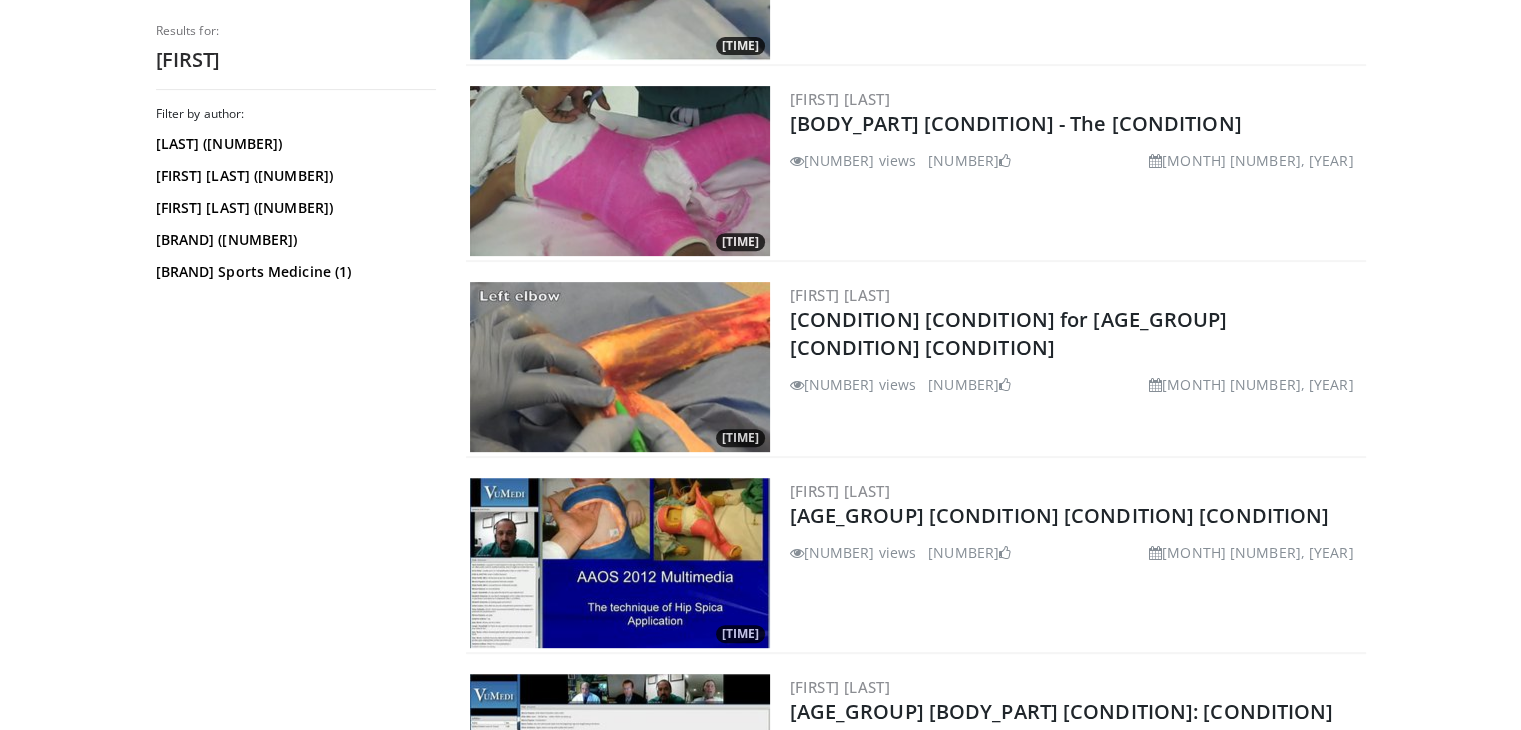 click at bounding box center [620, 367] 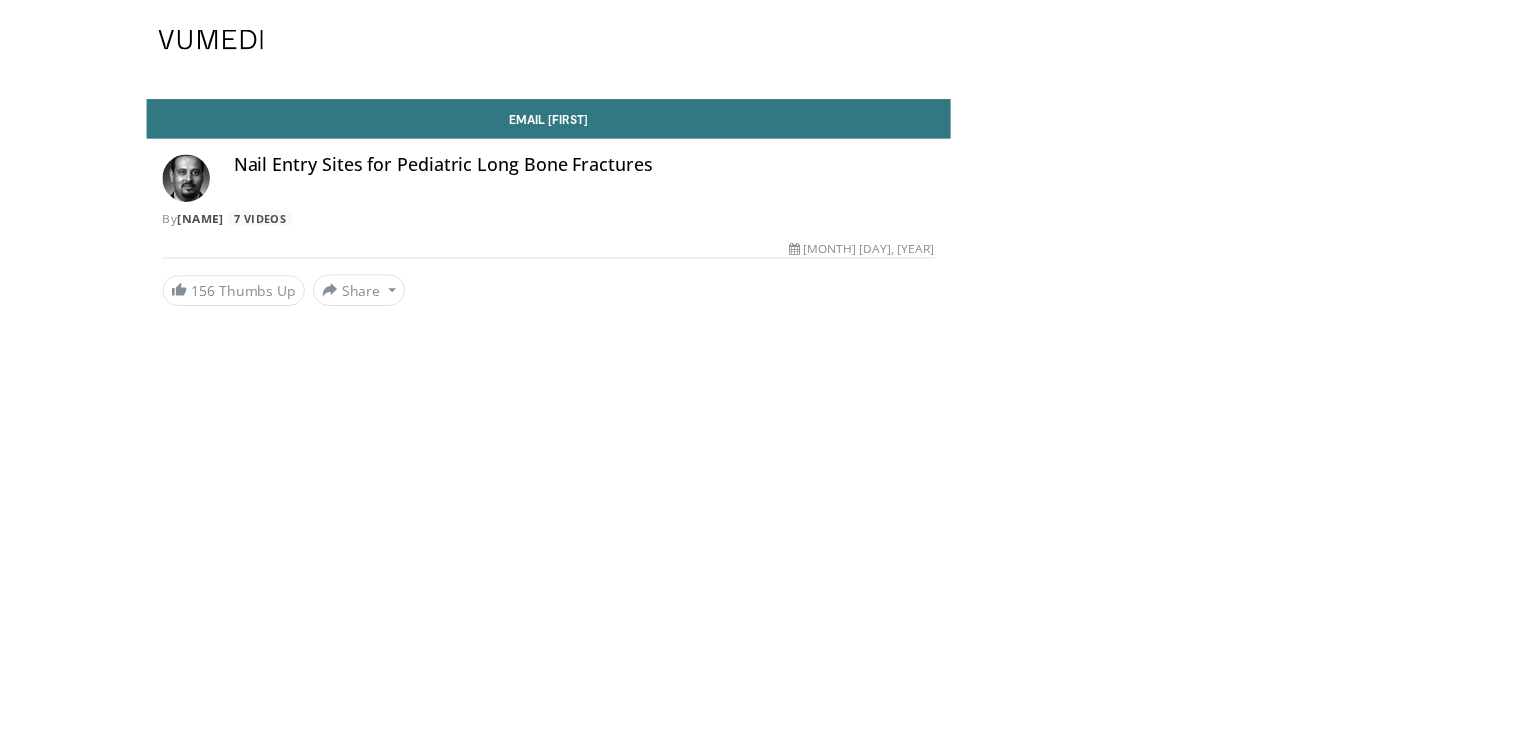 scroll, scrollTop: 0, scrollLeft: 0, axis: both 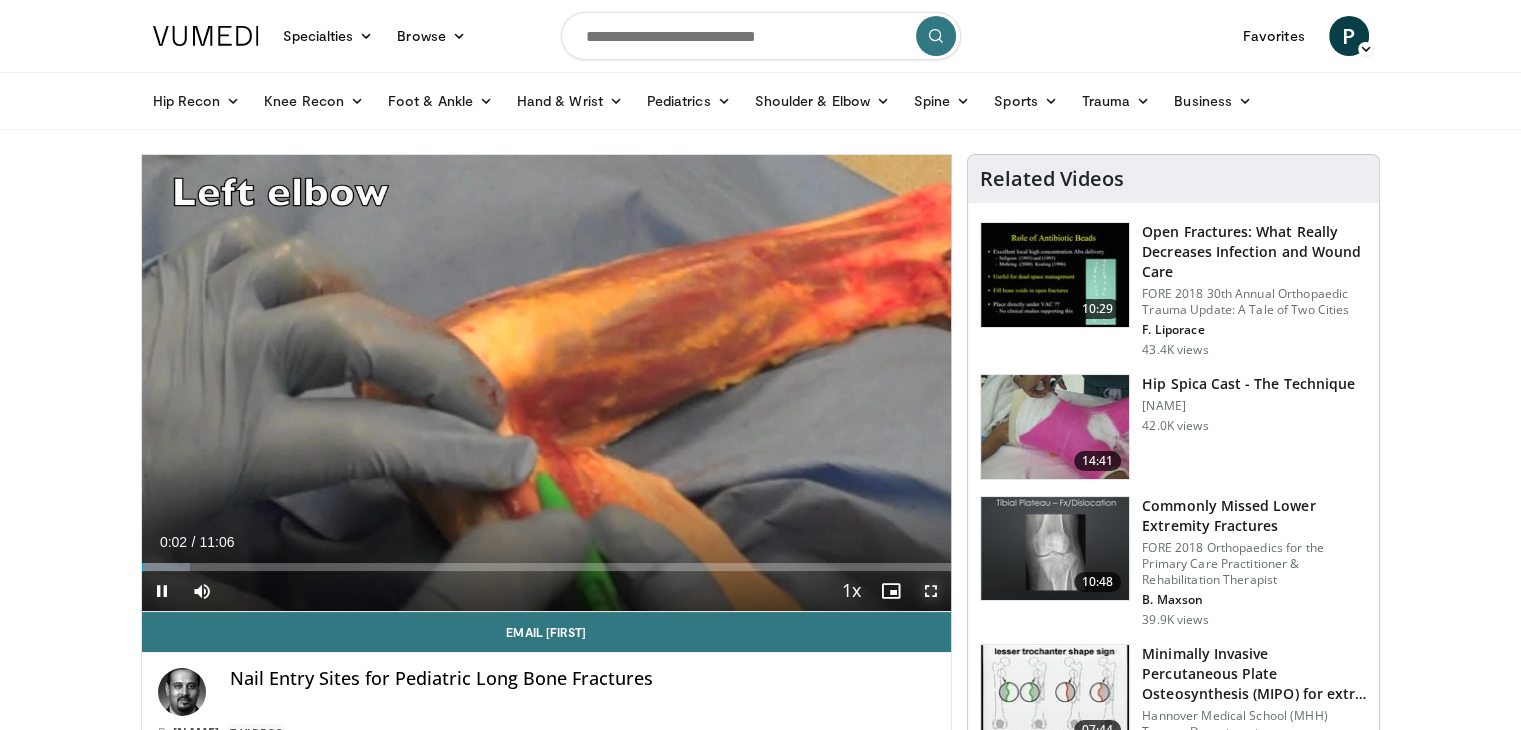 click at bounding box center [931, 591] 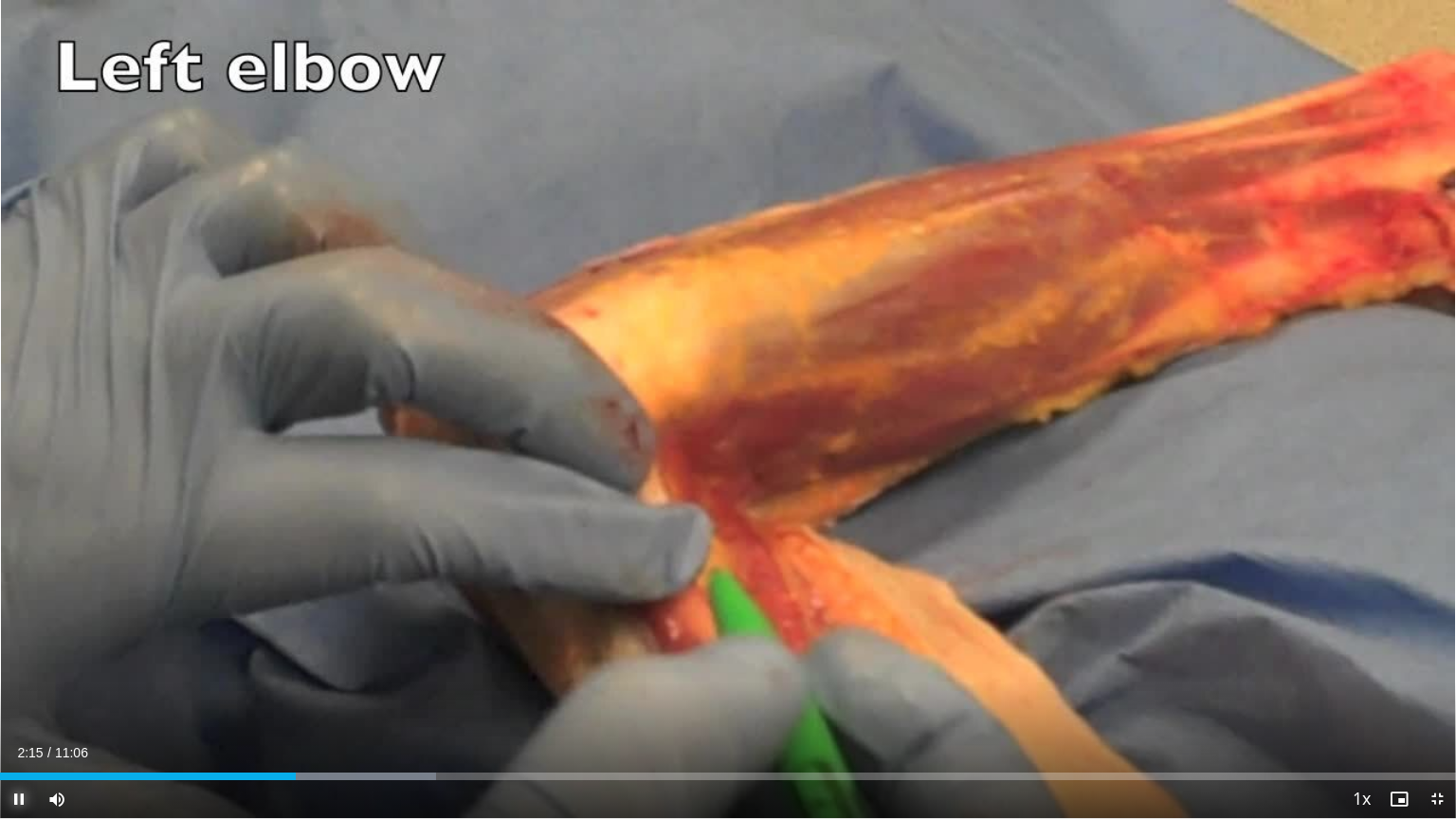 click at bounding box center (19, 799) 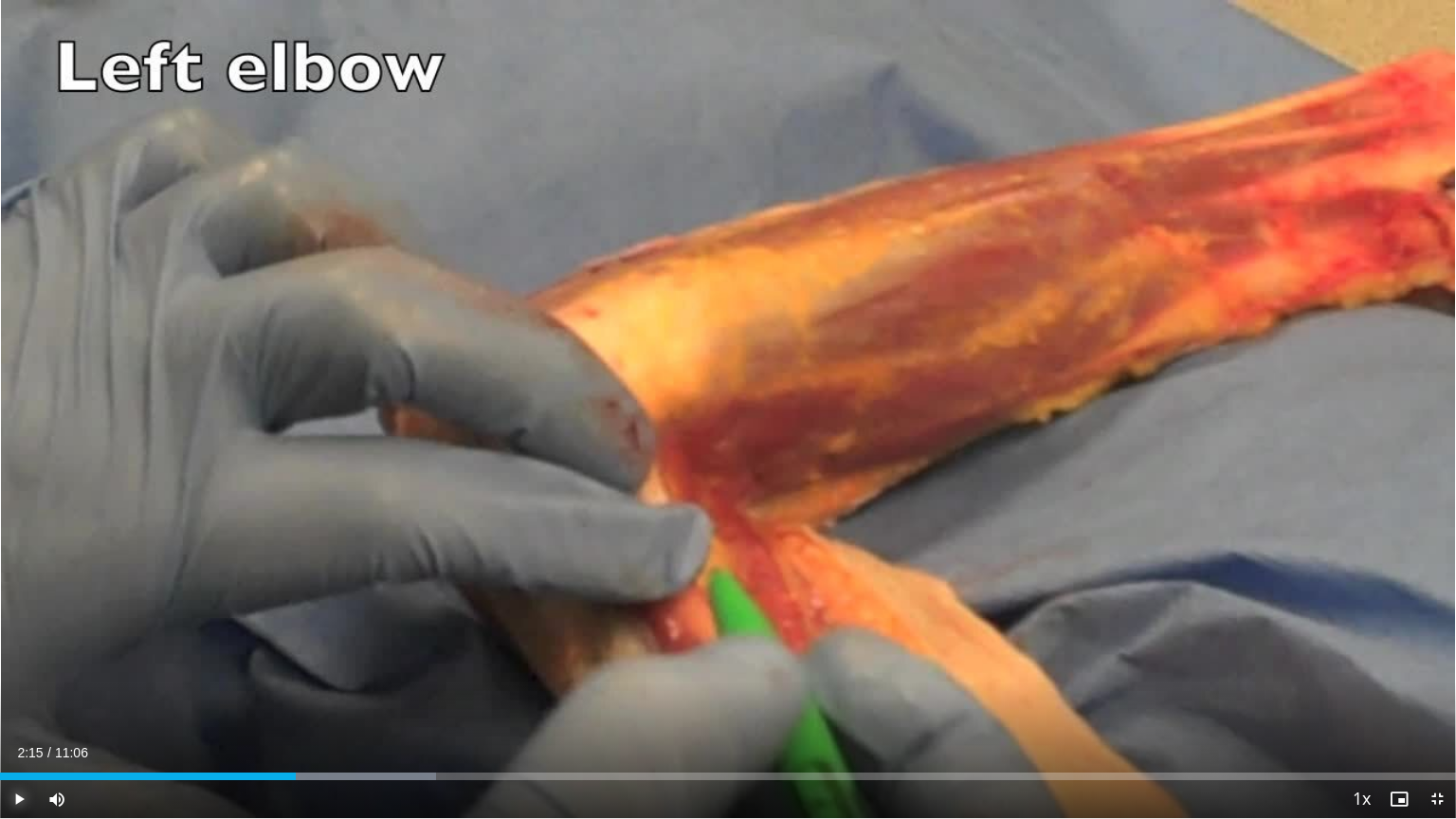 click at bounding box center [19, 799] 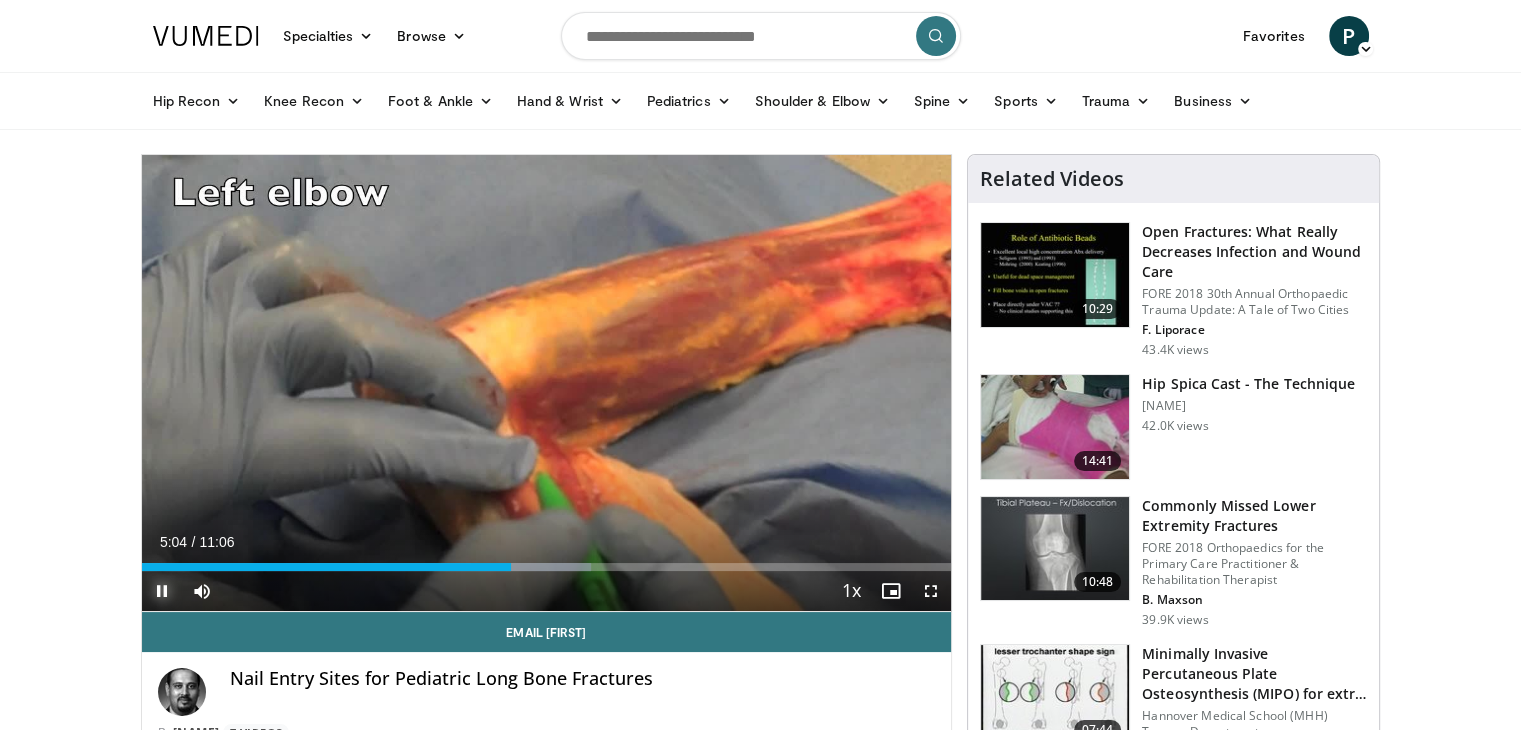 click at bounding box center (162, 591) 